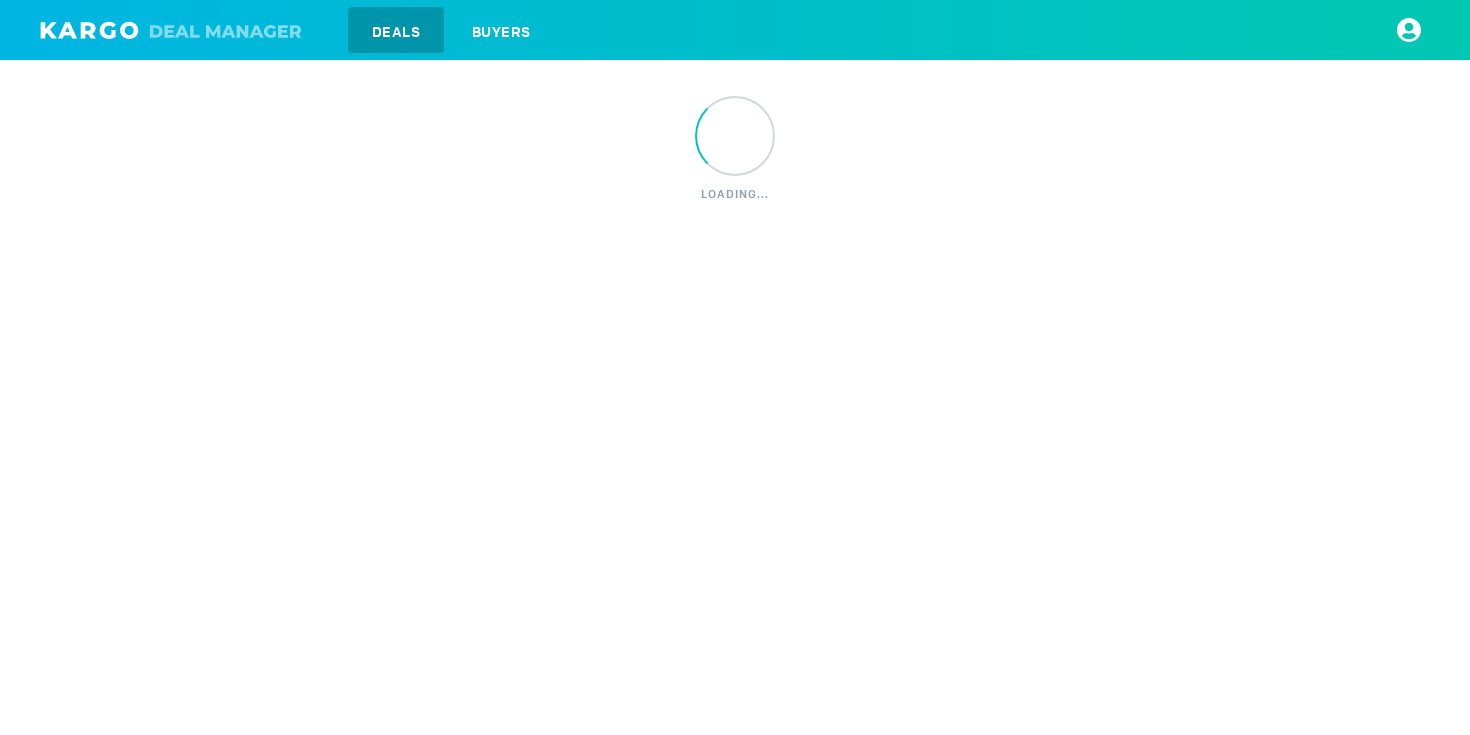 scroll, scrollTop: 0, scrollLeft: 0, axis: both 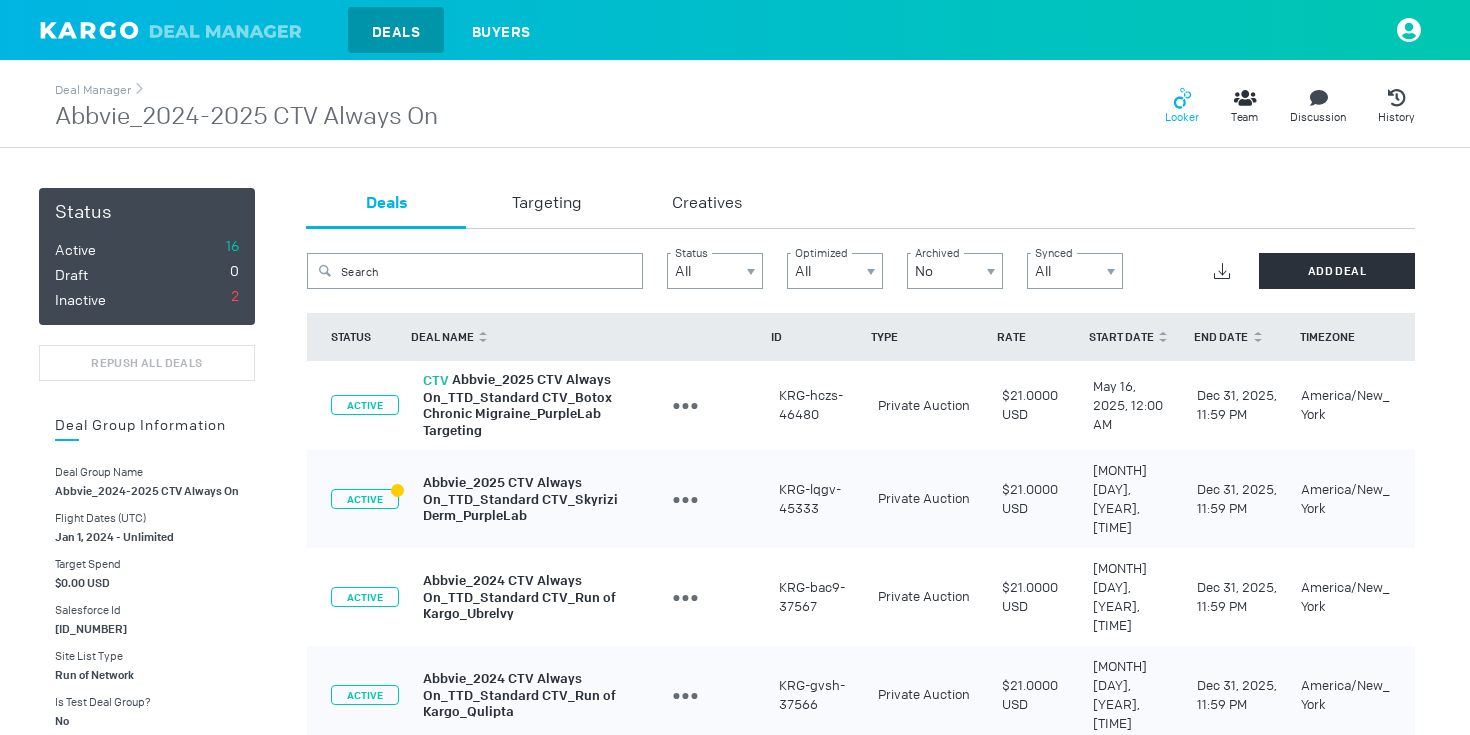 click at bounding box center [1182, 98] 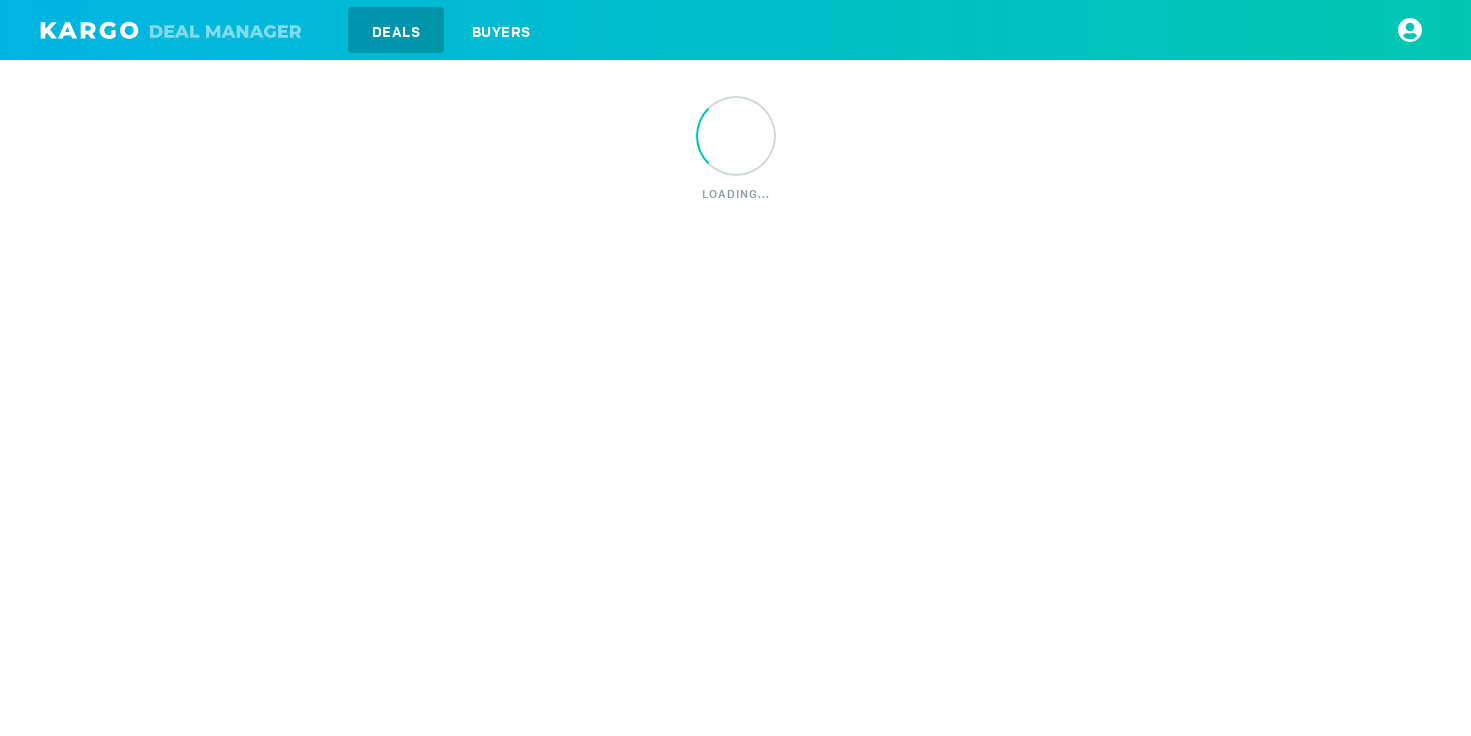 scroll, scrollTop: 0, scrollLeft: 0, axis: both 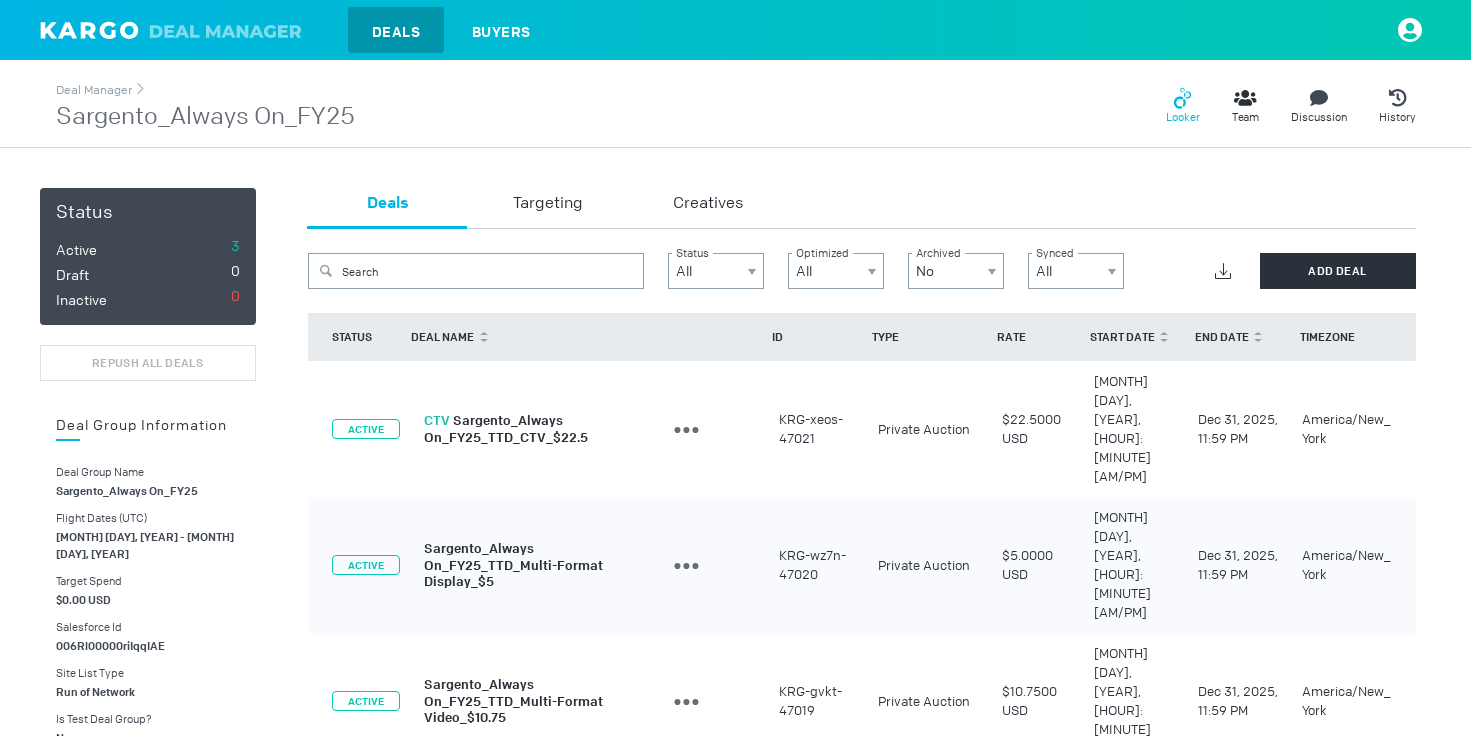 click at bounding box center (1182, 98) 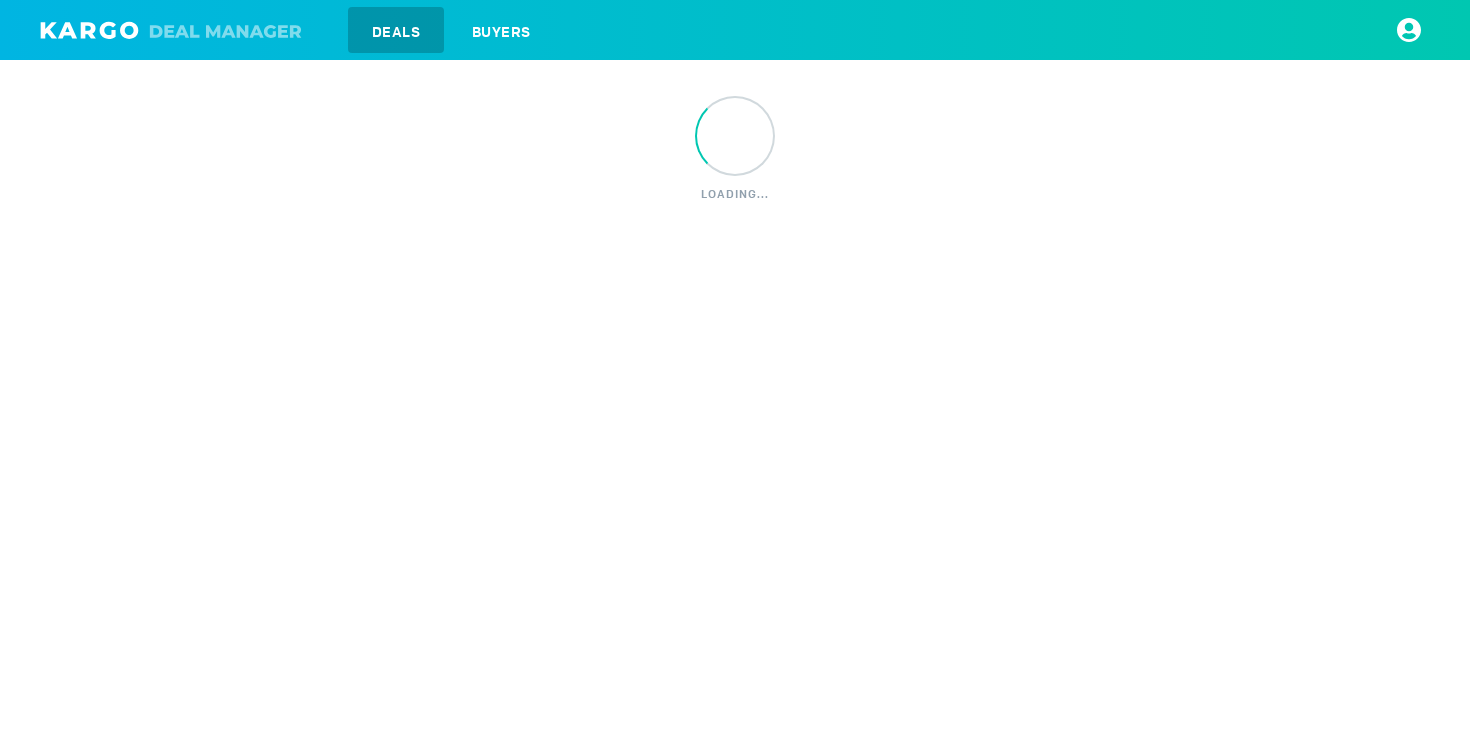 scroll, scrollTop: 0, scrollLeft: 0, axis: both 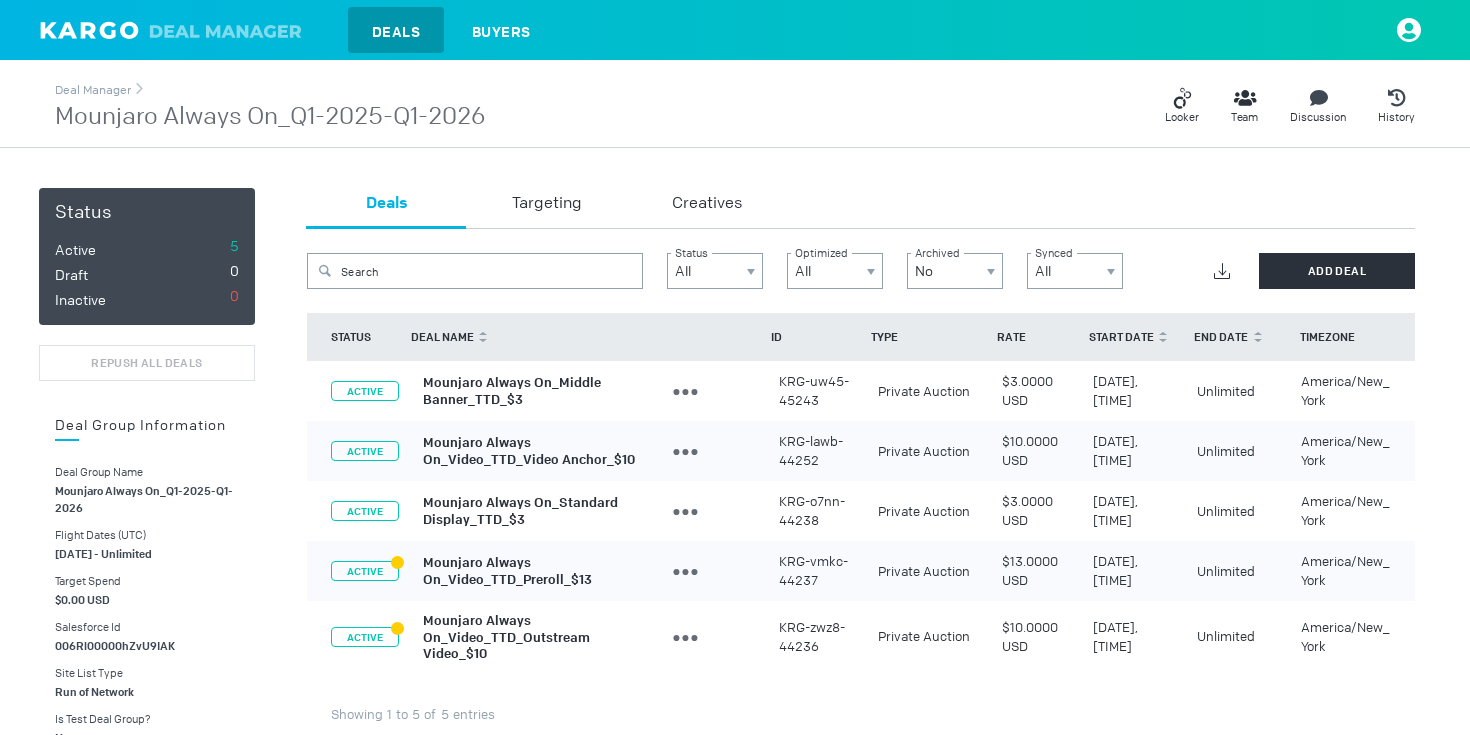 click on "Mounjaro Always On_Video_TTD_Preroll_$13" at bounding box center (507, 571) 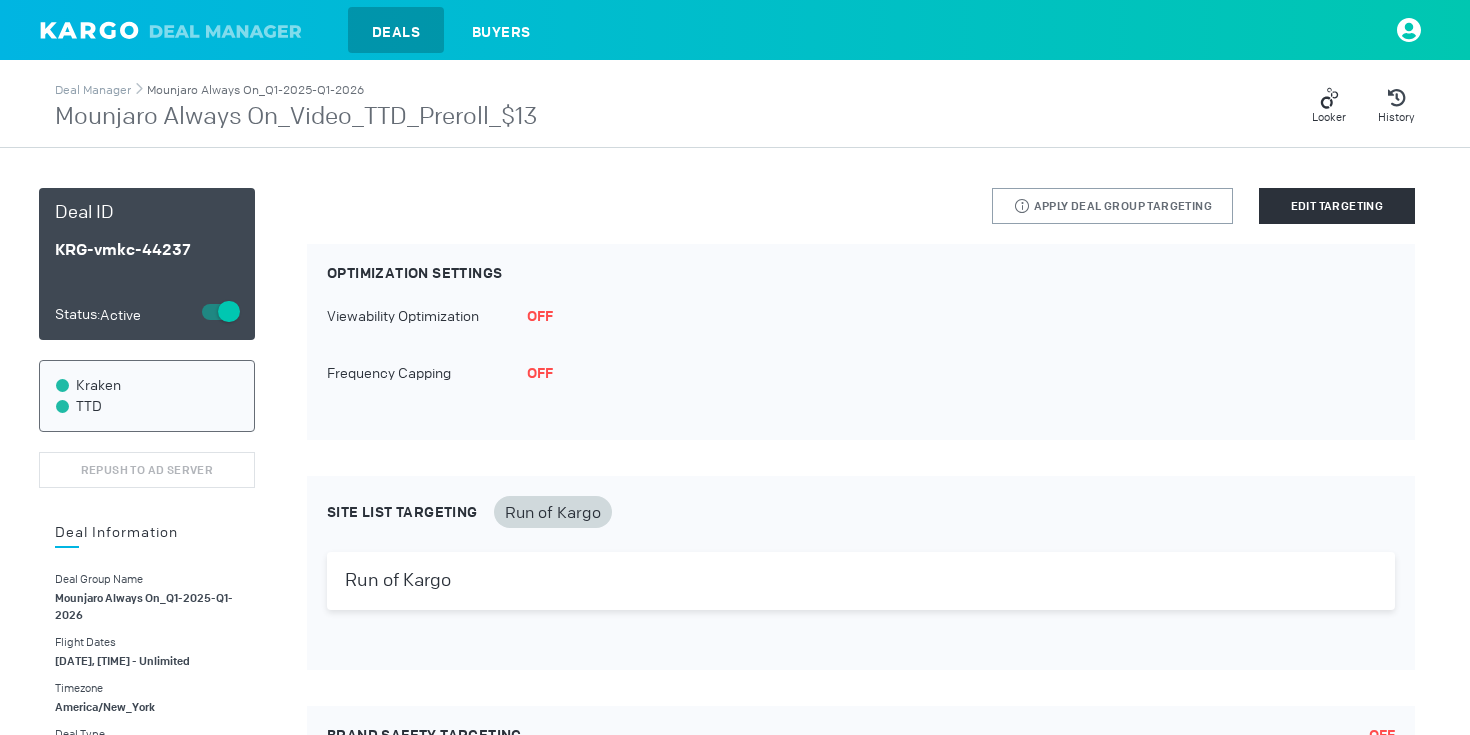 click on "Mounjaro Always On_Q1-2025-Q1-2026" at bounding box center [255, 90] 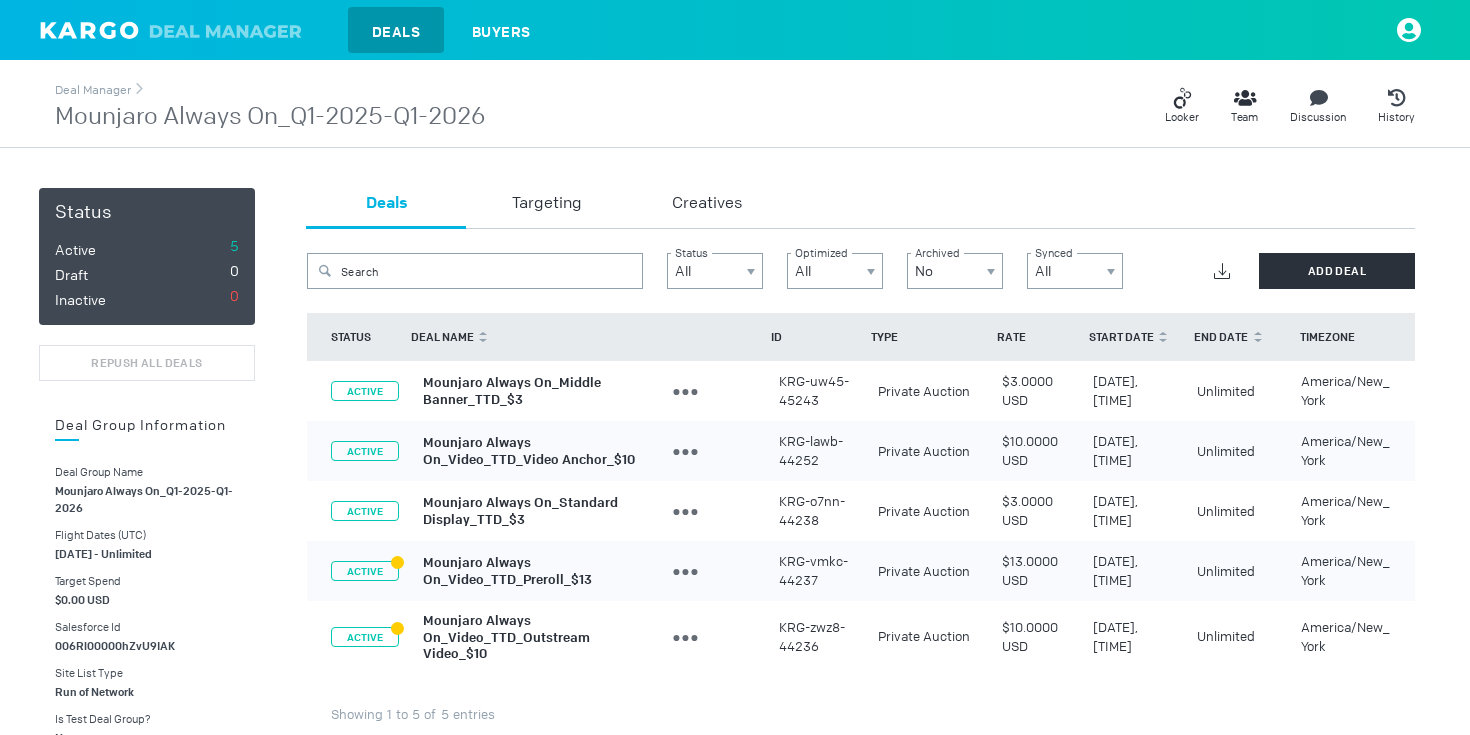 click on "Mounjaro Always On_Video_TTD_Outstream Video_$10" at bounding box center [506, 637] 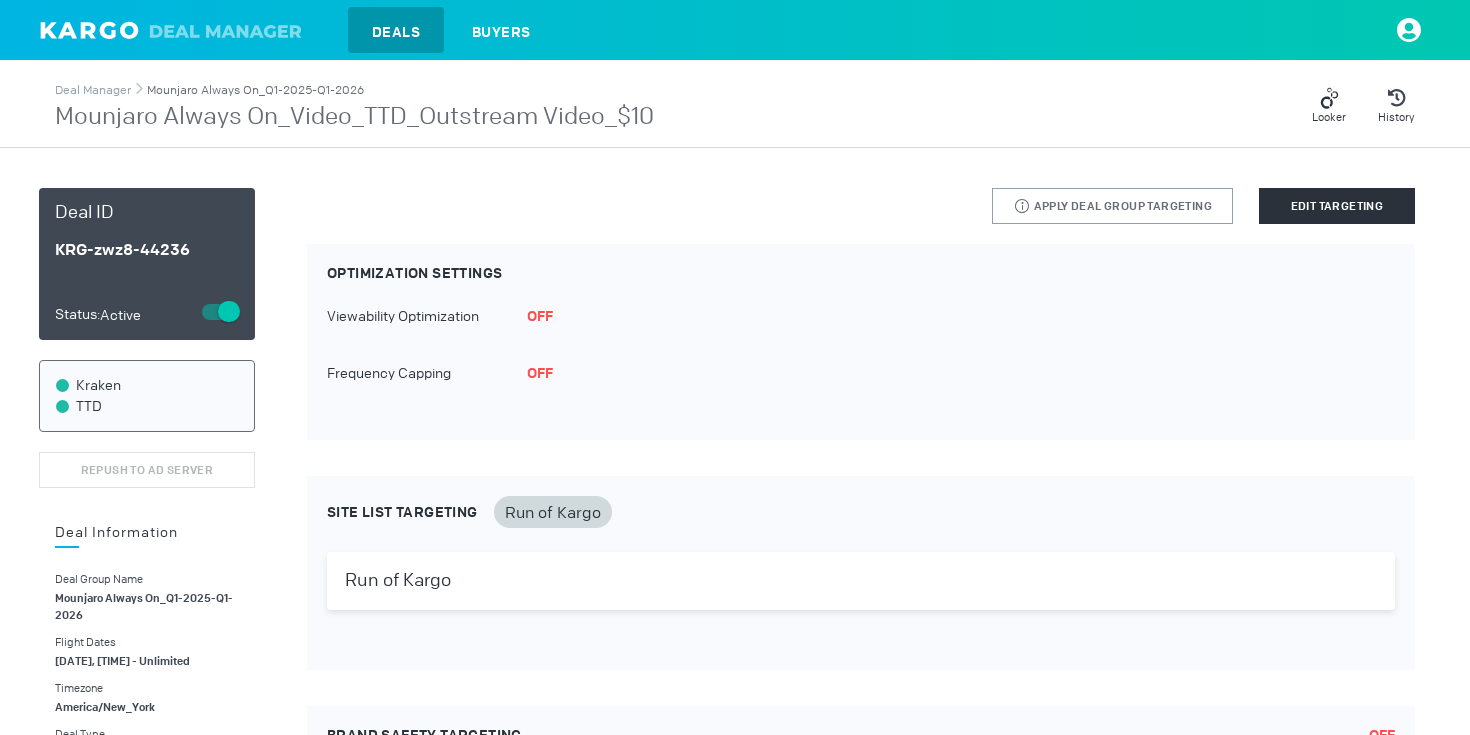 click on "Mounjaro Always On_Q1-2025-Q1-2026" at bounding box center [255, 90] 